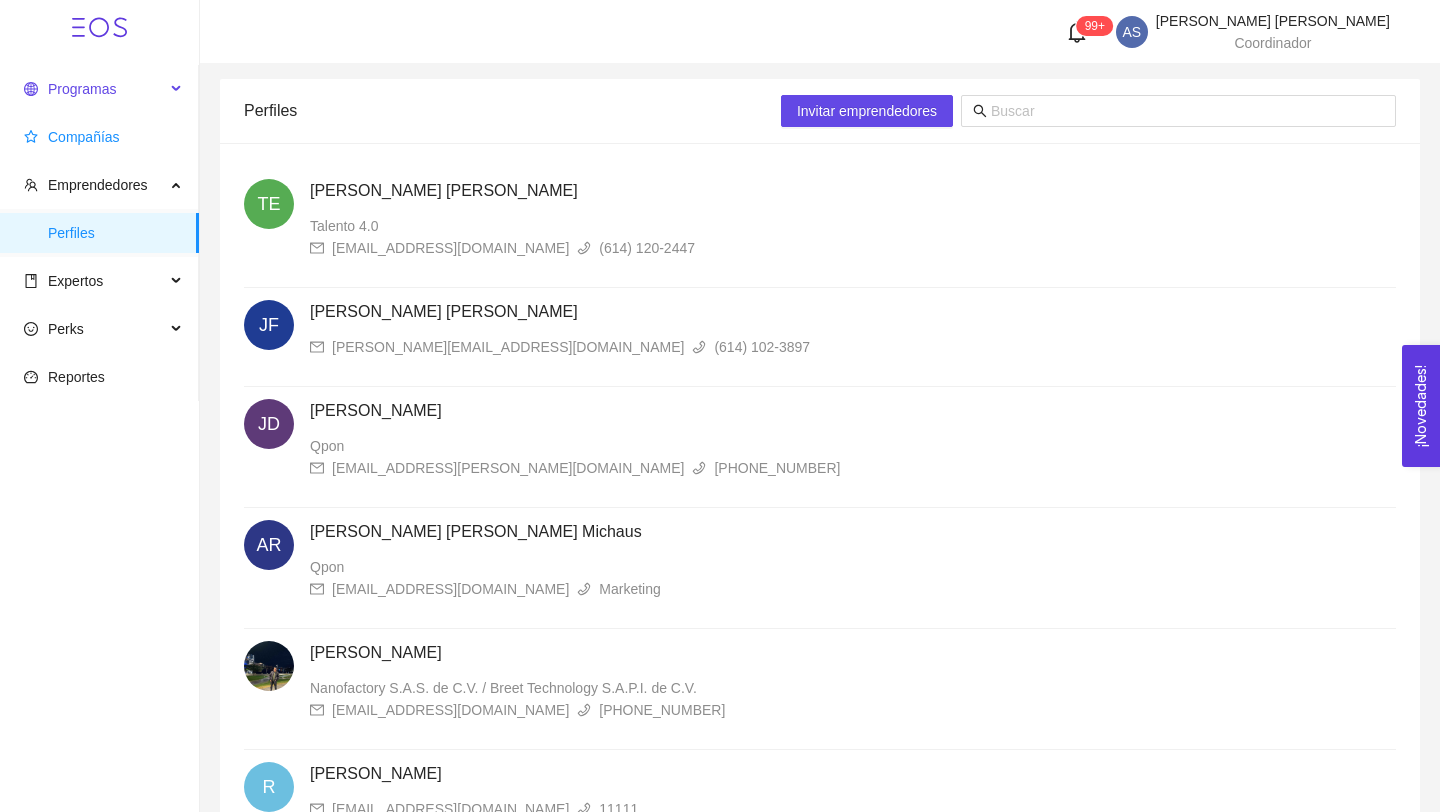 scroll, scrollTop: 0, scrollLeft: 0, axis: both 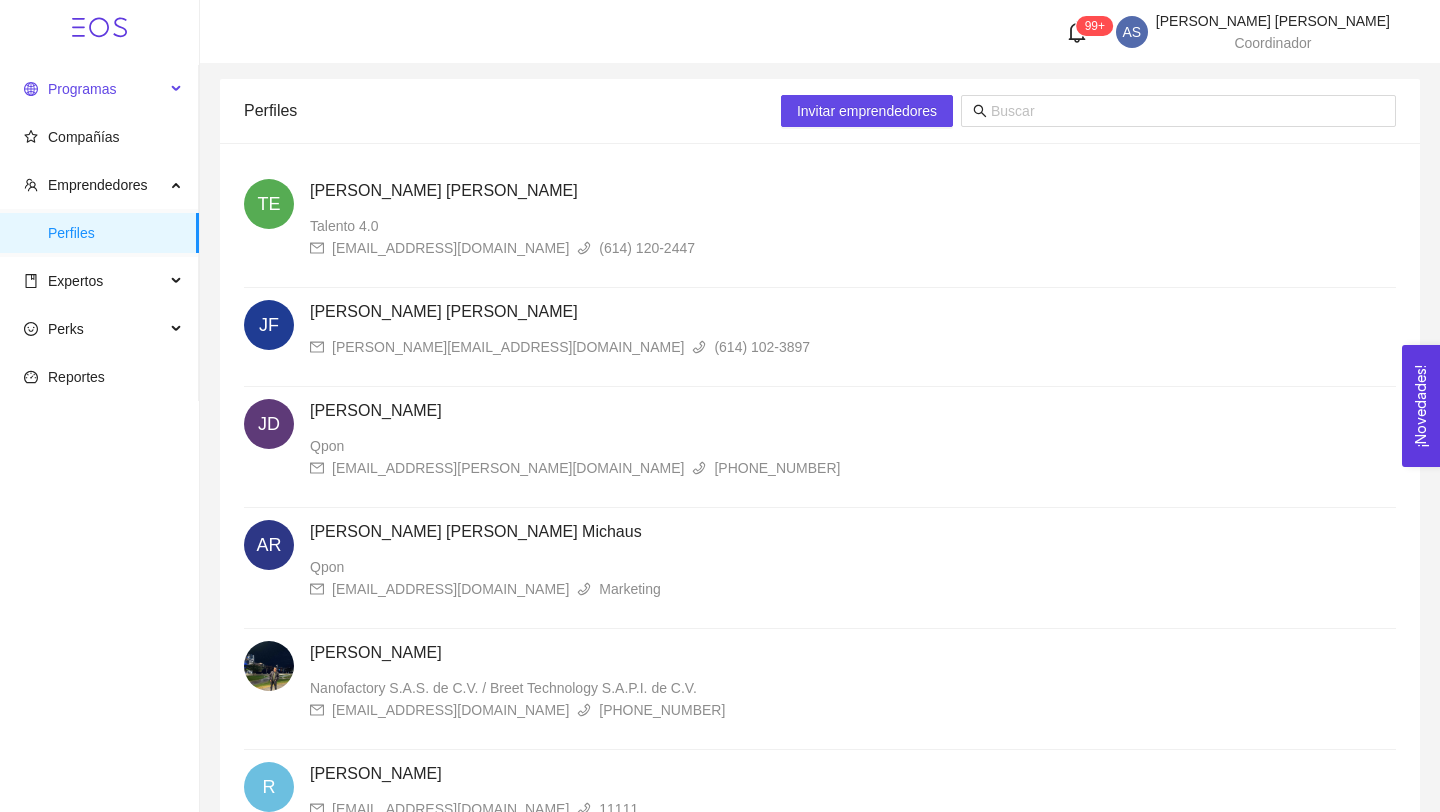 click on "Programas" at bounding box center [94, 89] 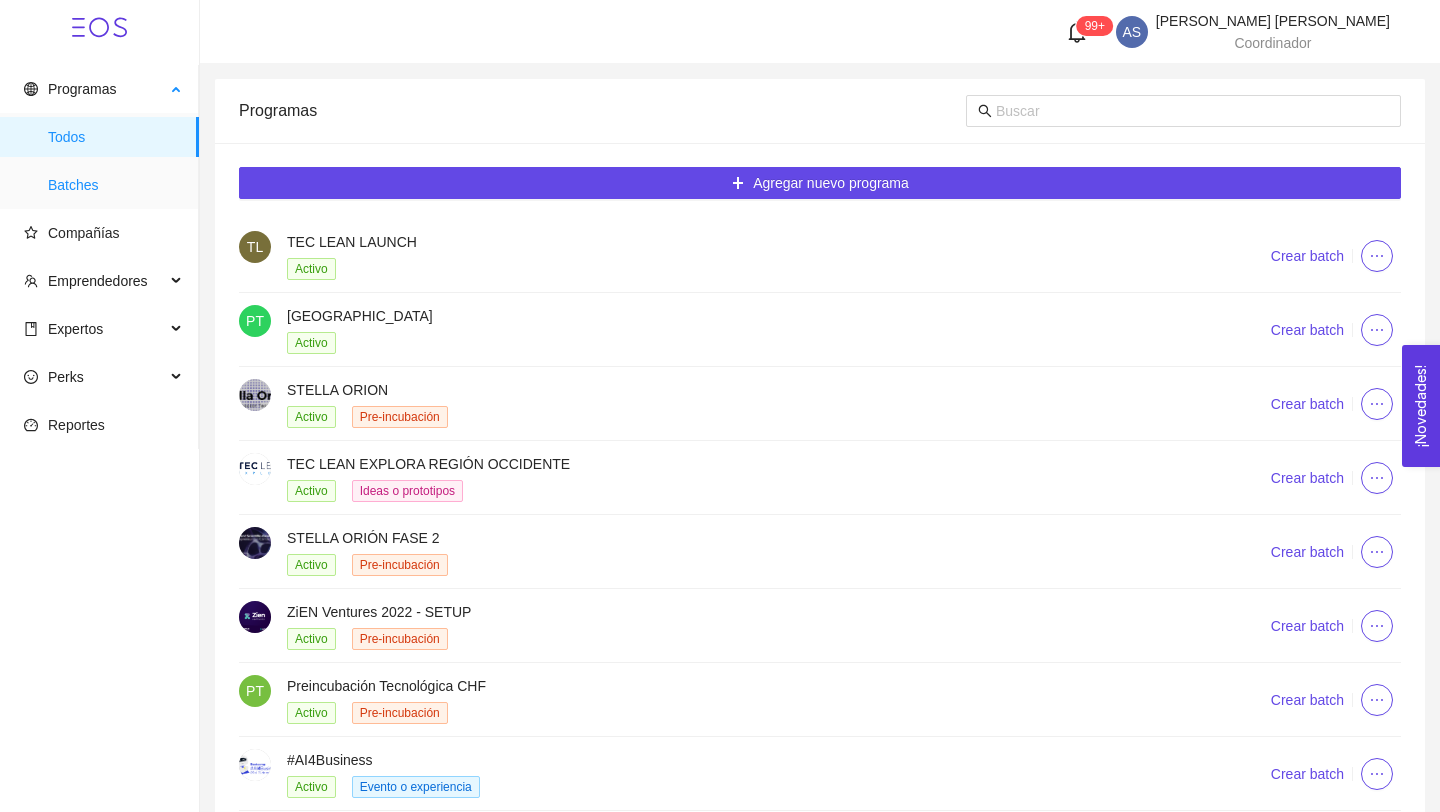 drag, startPoint x: 96, startPoint y: 101, endPoint x: 88, endPoint y: 198, distance: 97.32934 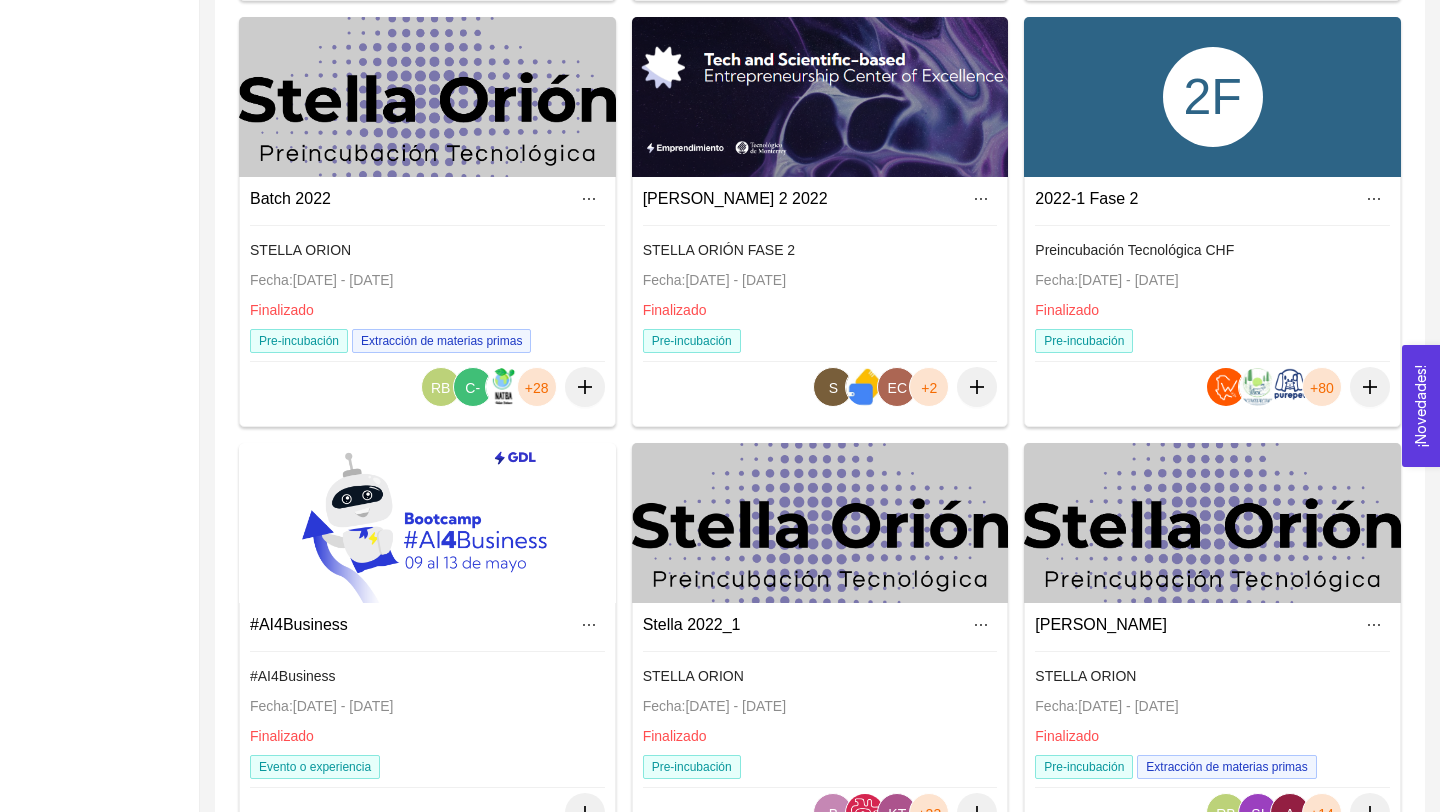 scroll, scrollTop: 1210, scrollLeft: 0, axis: vertical 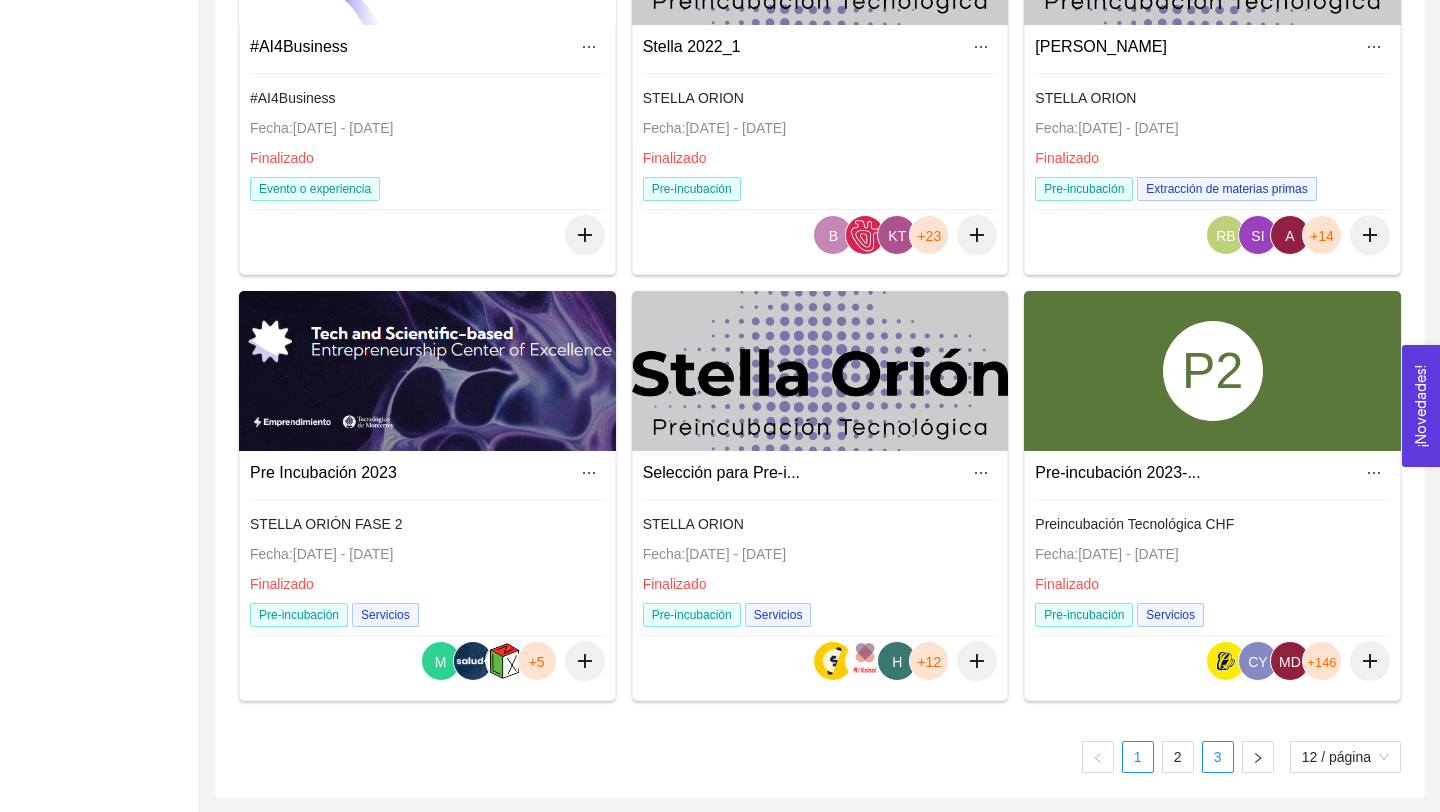 drag, startPoint x: 88, startPoint y: 198, endPoint x: 1208, endPoint y: 753, distance: 1249.97 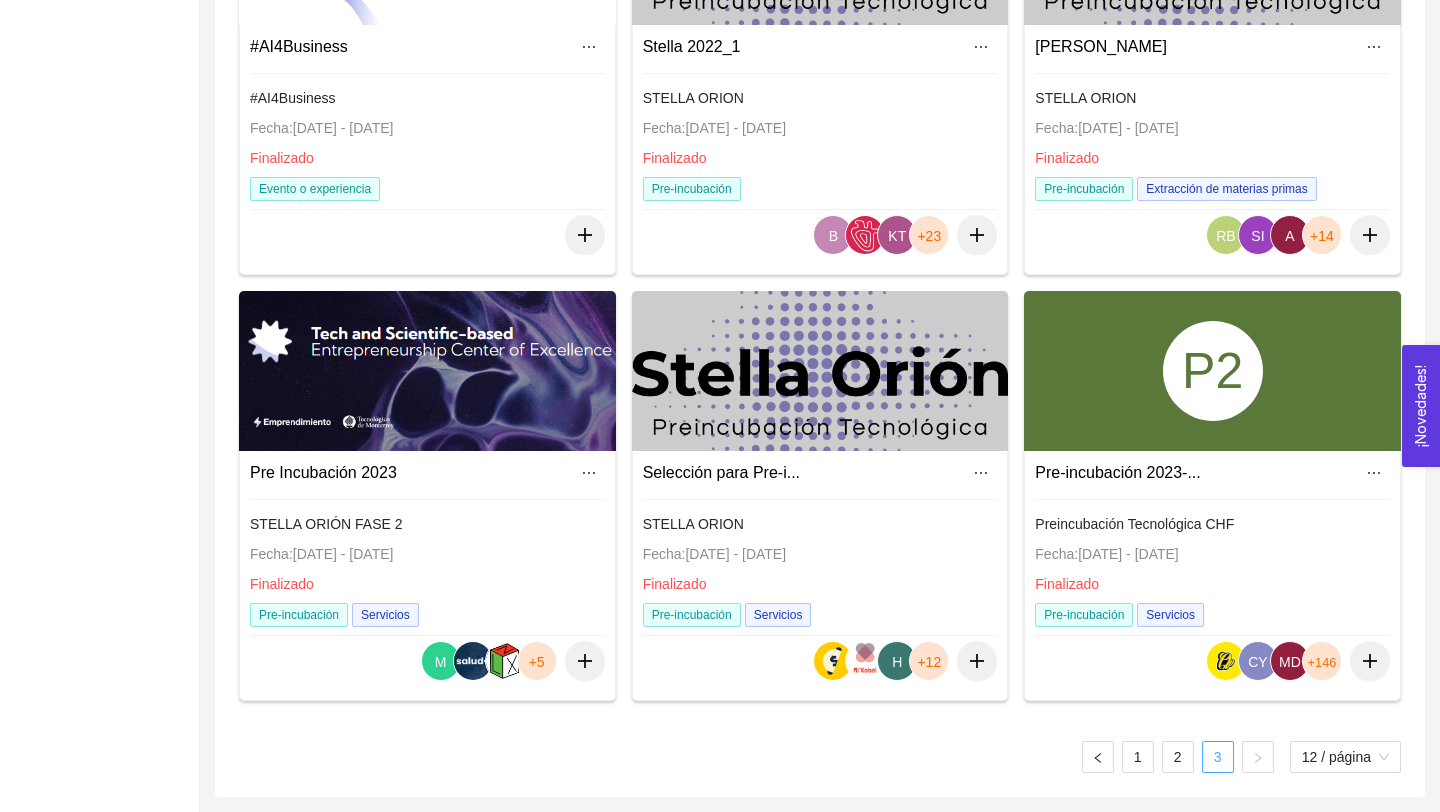 scroll, scrollTop: 0, scrollLeft: 0, axis: both 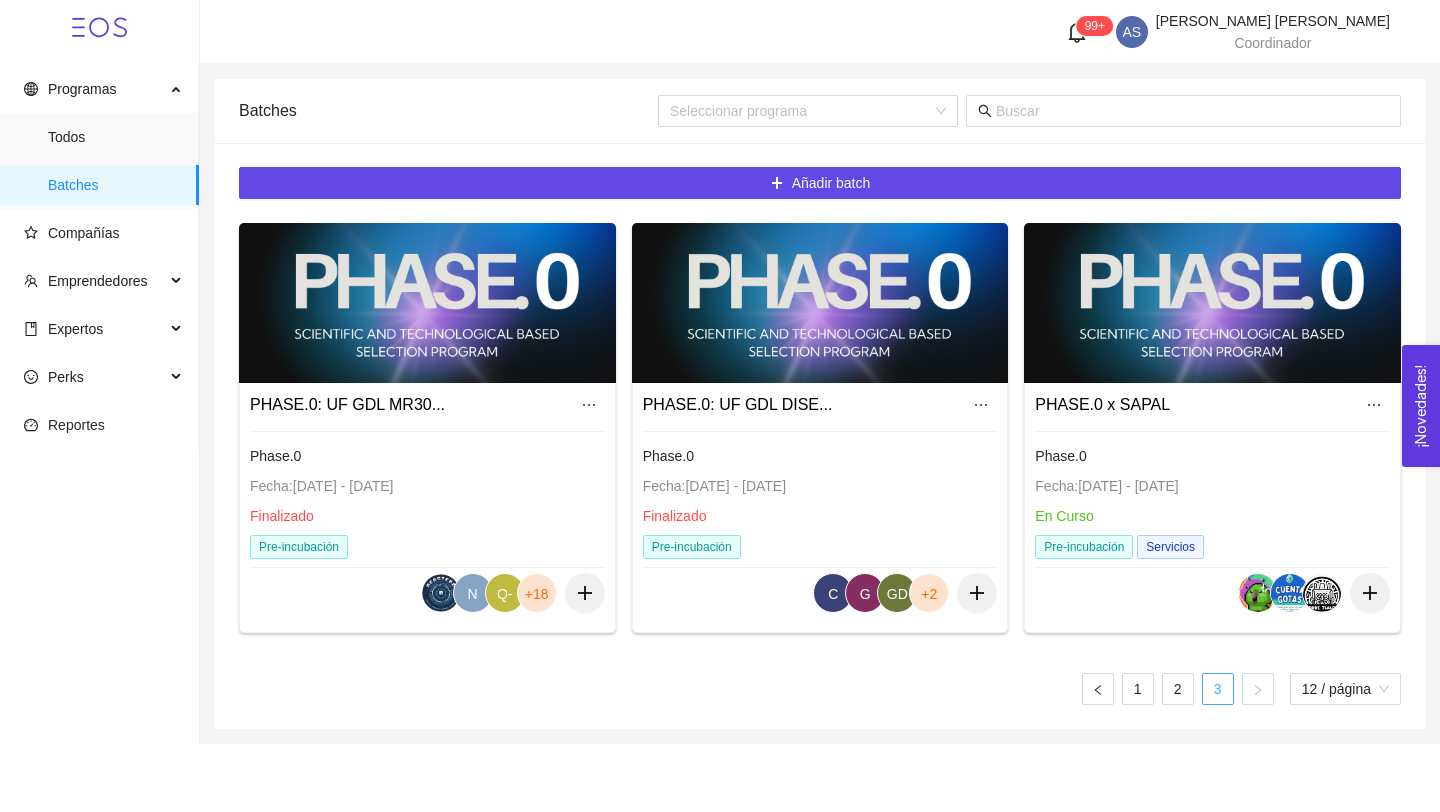 click on "2" at bounding box center (1178, 689) 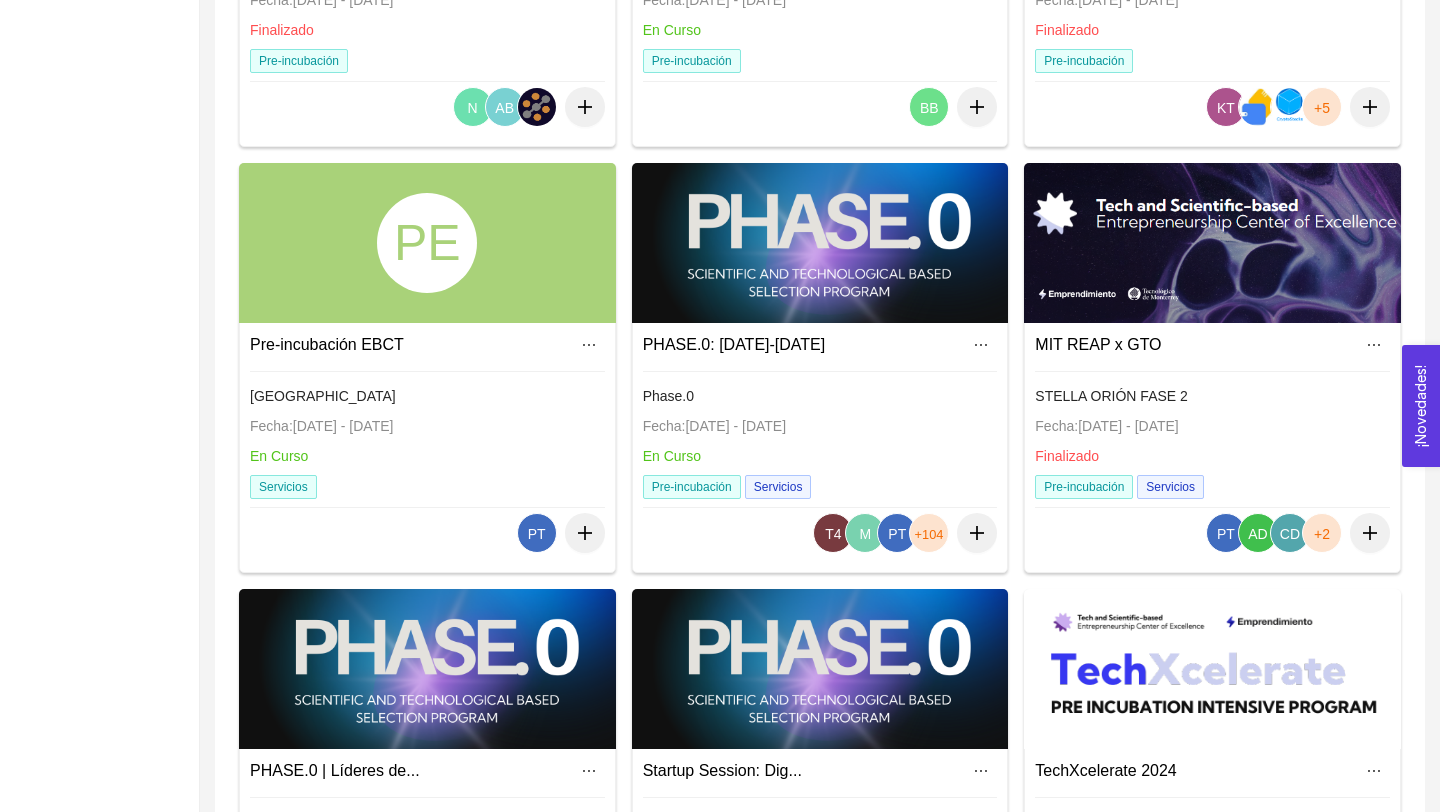 scroll, scrollTop: 482, scrollLeft: 0, axis: vertical 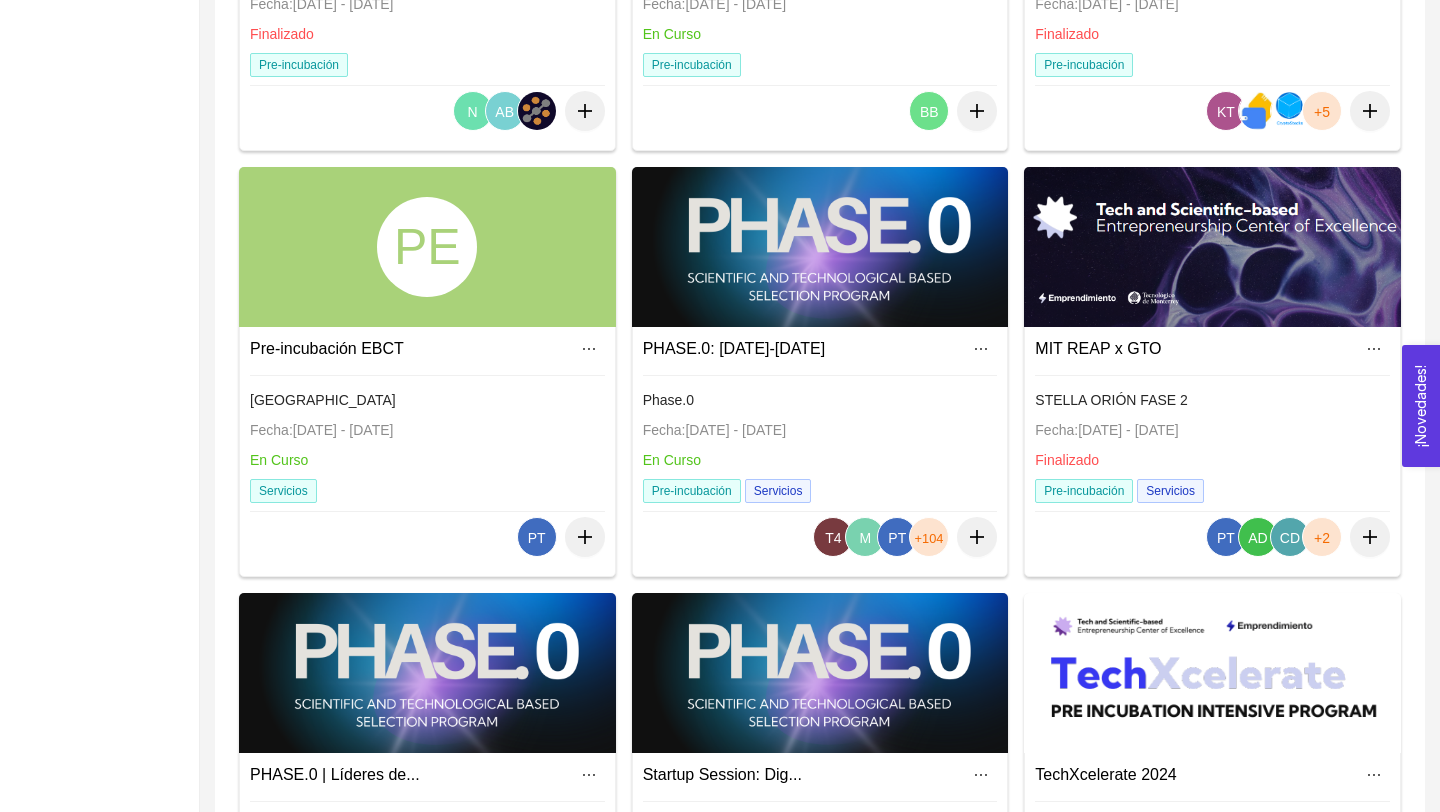 drag, startPoint x: 1208, startPoint y: 753, endPoint x: 763, endPoint y: 353, distance: 598.3519 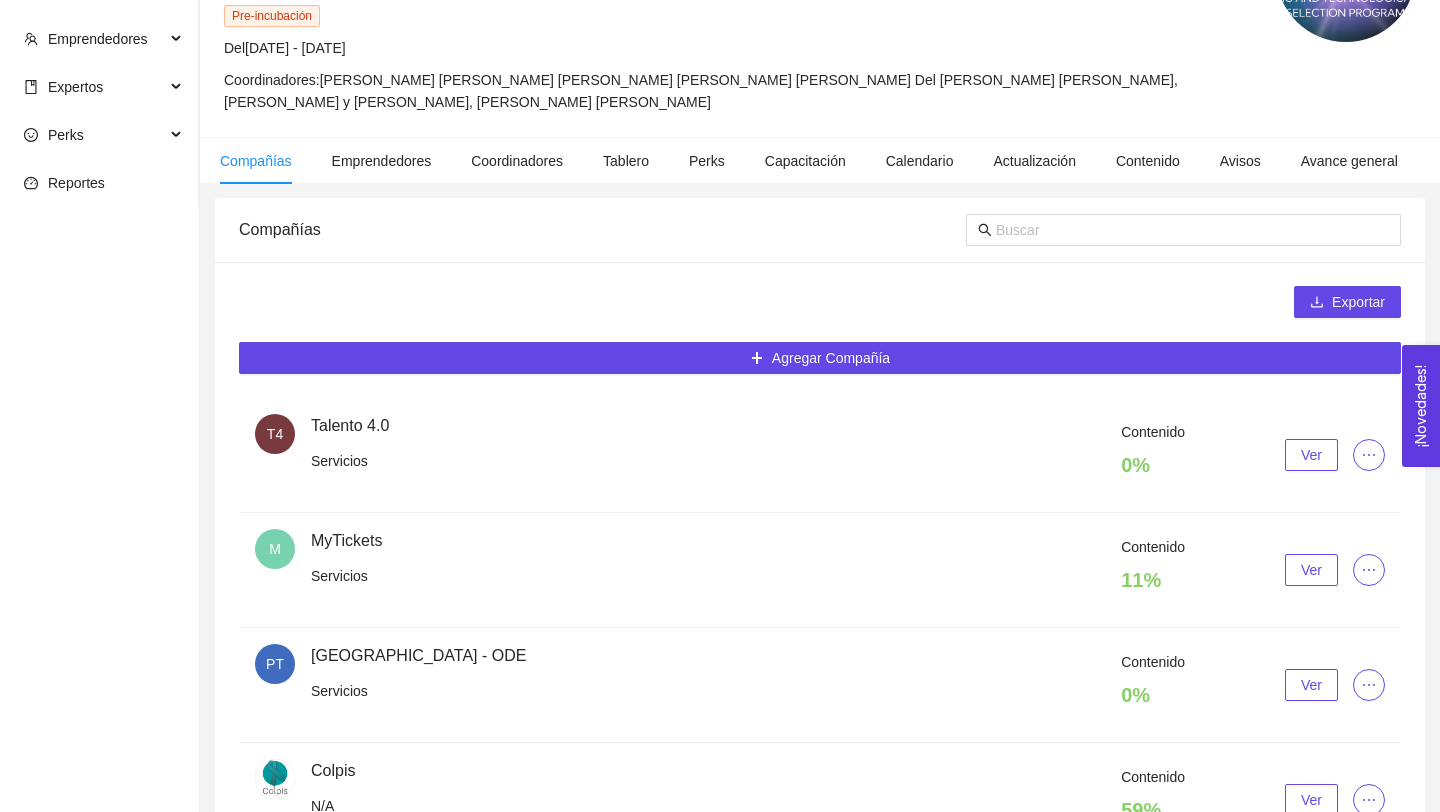 scroll, scrollTop: 482, scrollLeft: 0, axis: vertical 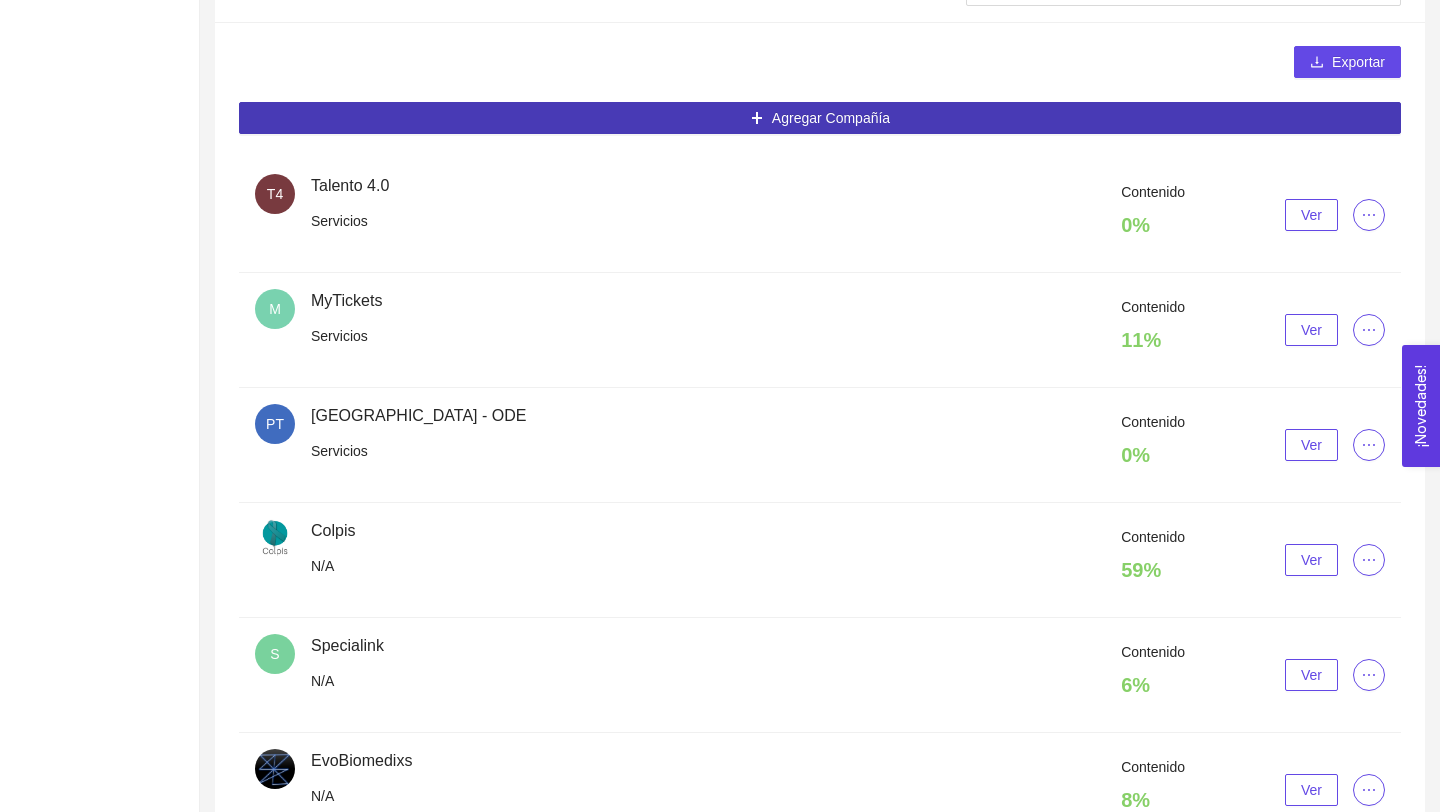 drag, startPoint x: 763, startPoint y: 353, endPoint x: 843, endPoint y: 125, distance: 241.6278 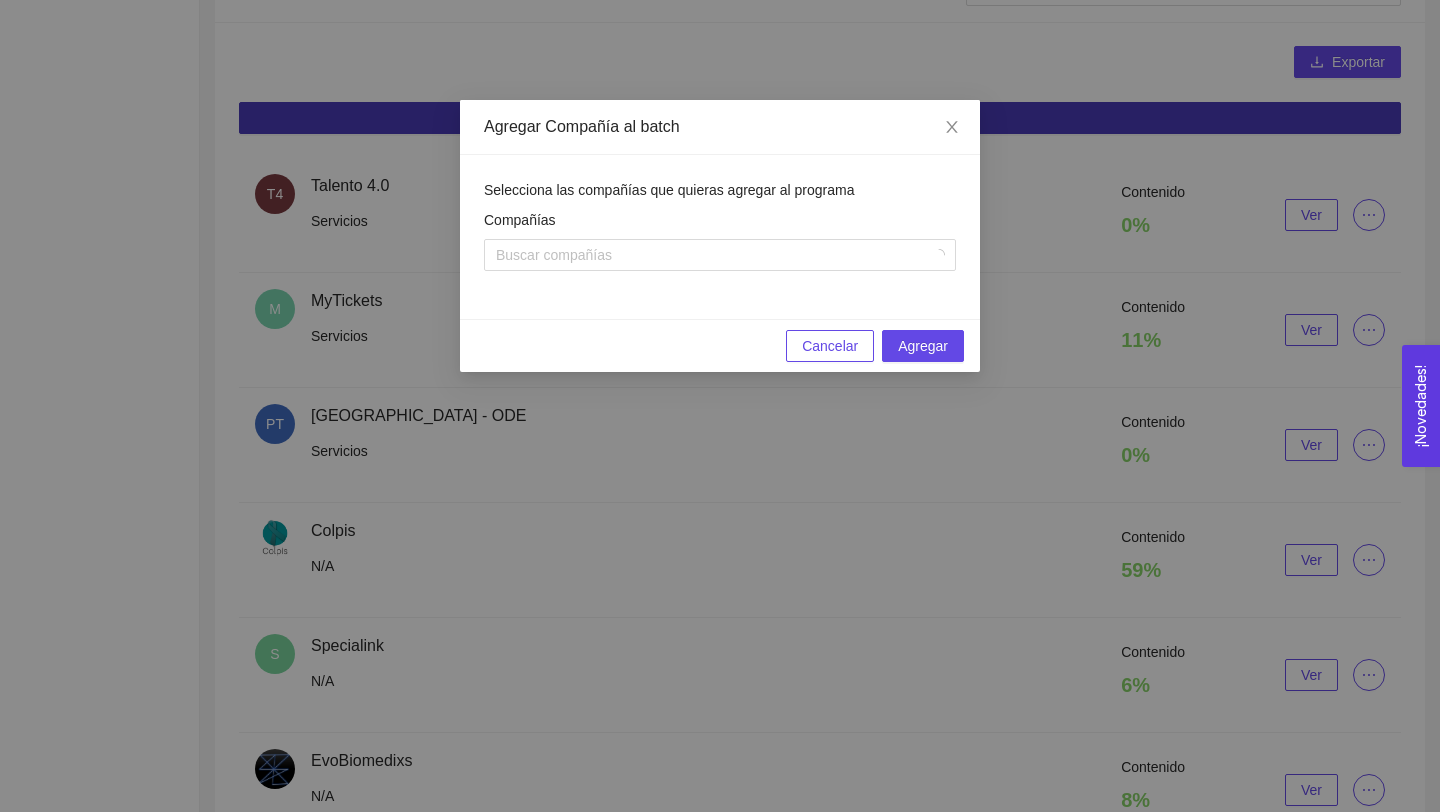 click on "Buscar compañías" at bounding box center [720, 255] 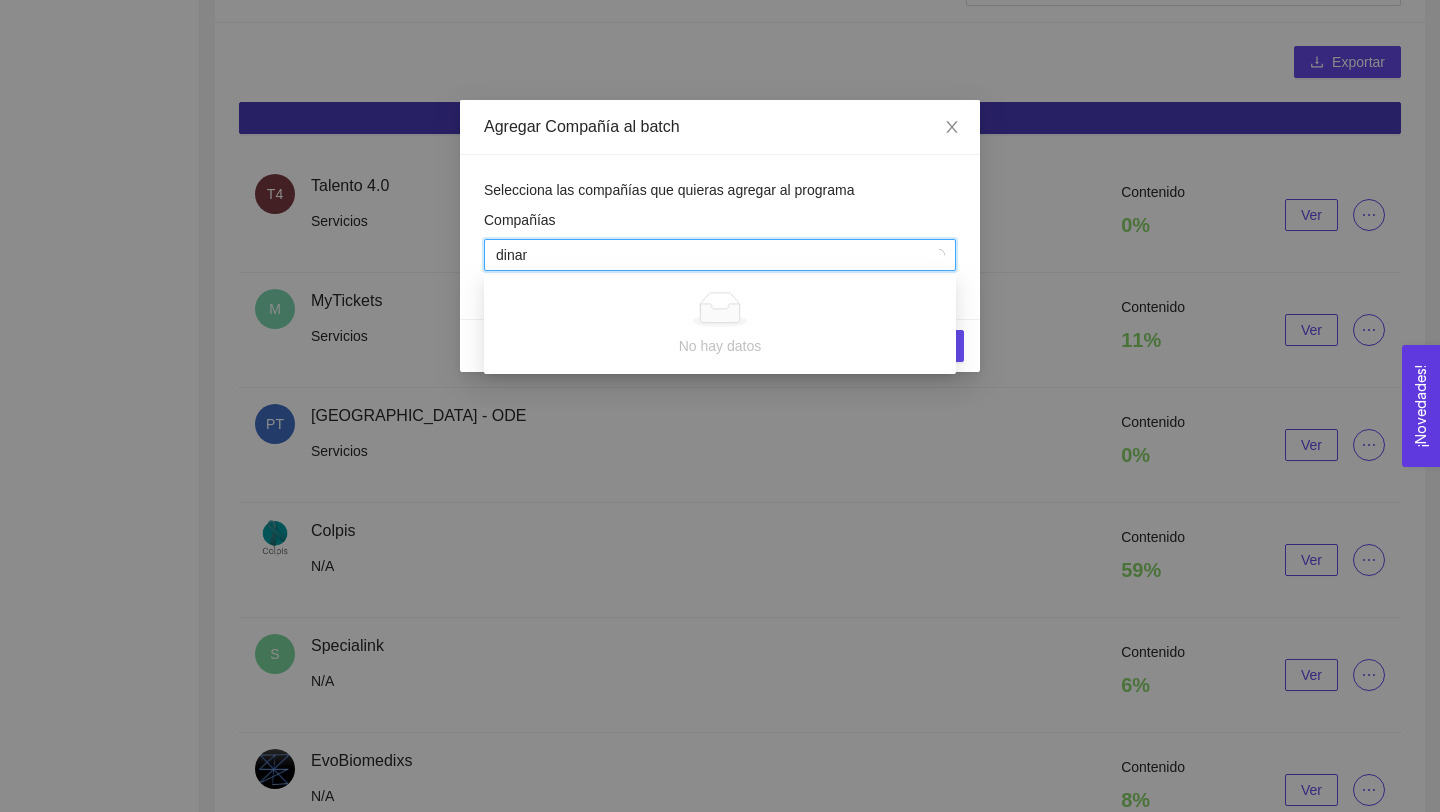 type on "dinamo" 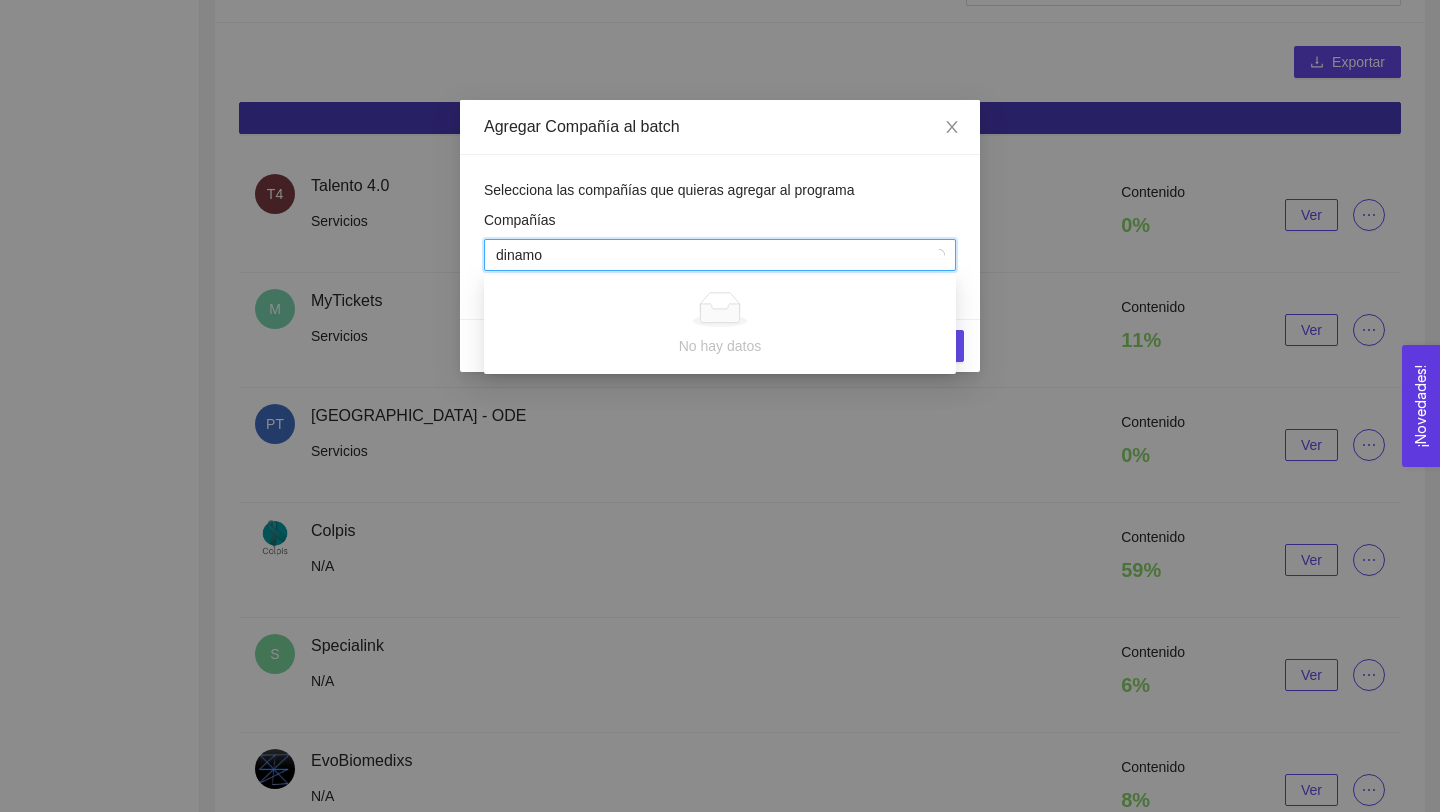 drag, startPoint x: 843, startPoint y: 125, endPoint x: 576, endPoint y: 250, distance: 294.8118 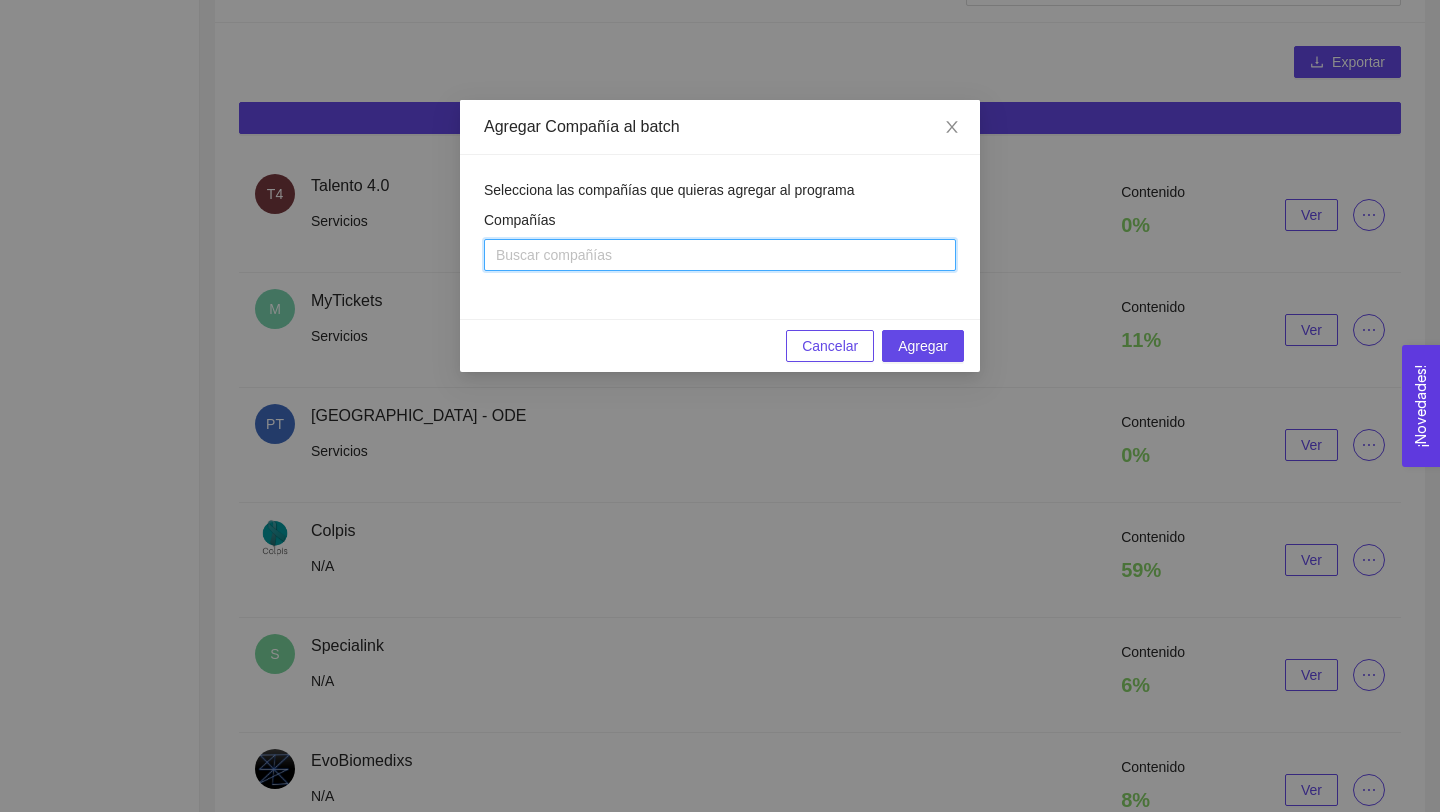 click at bounding box center (720, 255) 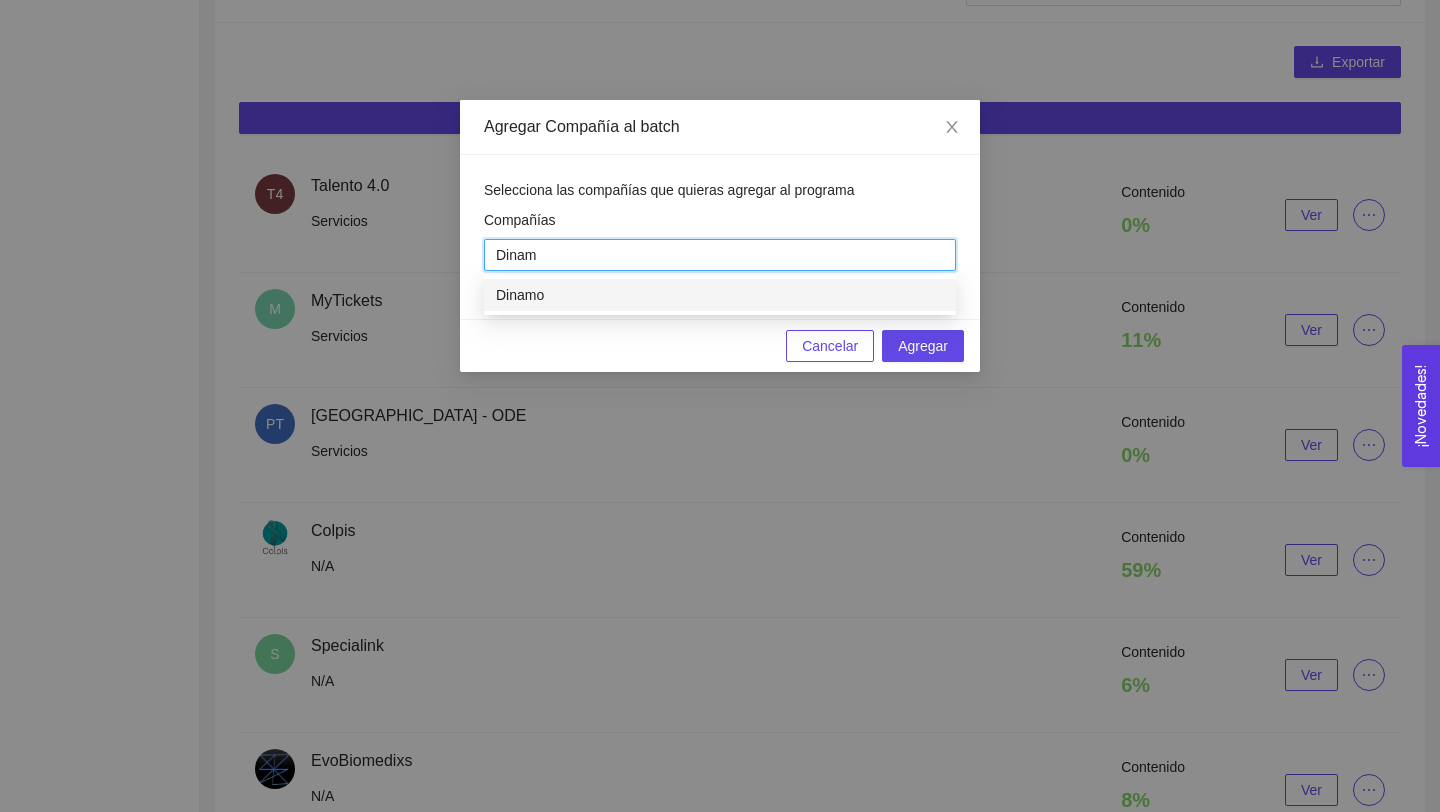type on "Dinamo" 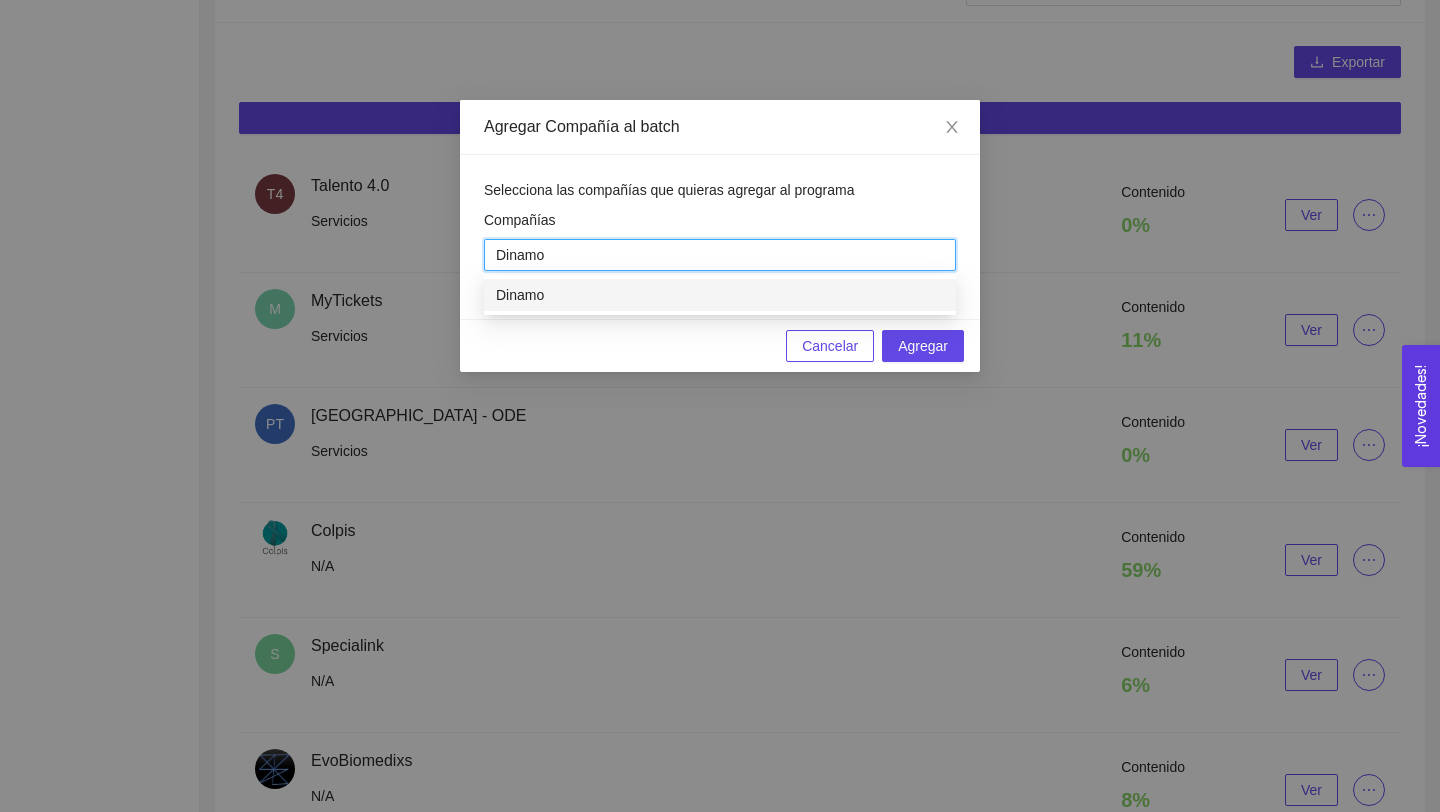 drag, startPoint x: 576, startPoint y: 250, endPoint x: 560, endPoint y: 287, distance: 40.311287 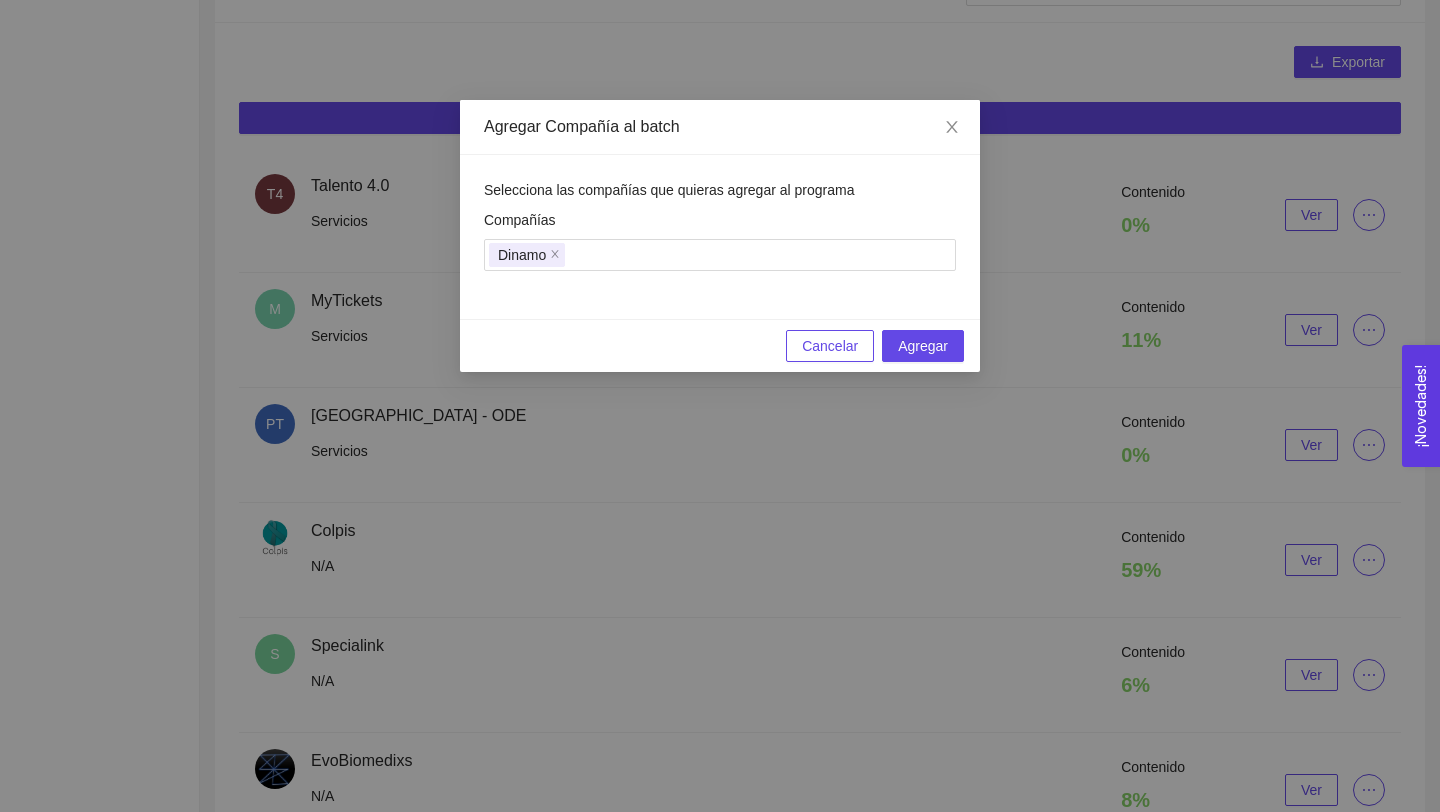 click on "Selecciona las compañías que quieras agregar al programa Compañías Dinamo" at bounding box center (720, 237) 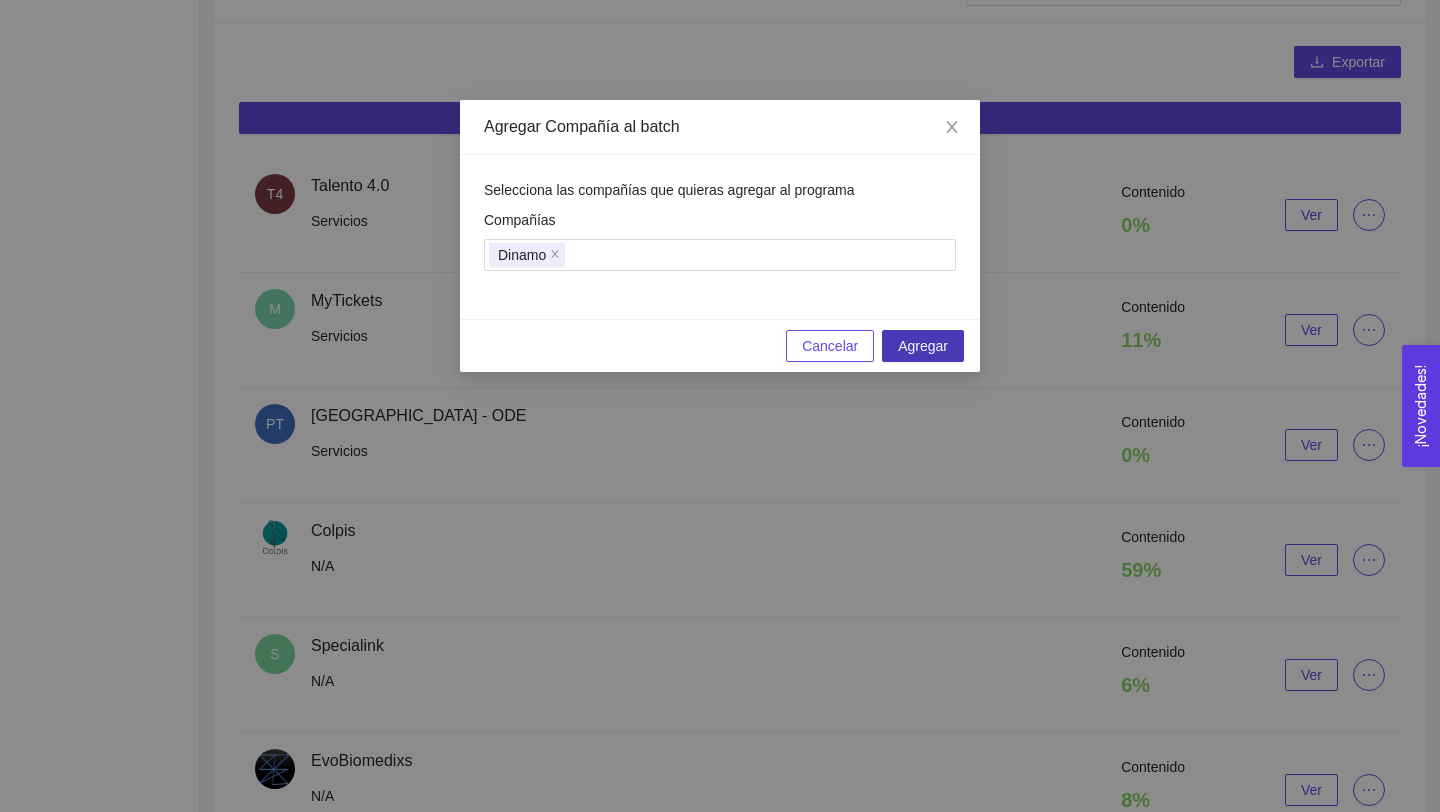 click on "Agregar" at bounding box center [923, 346] 